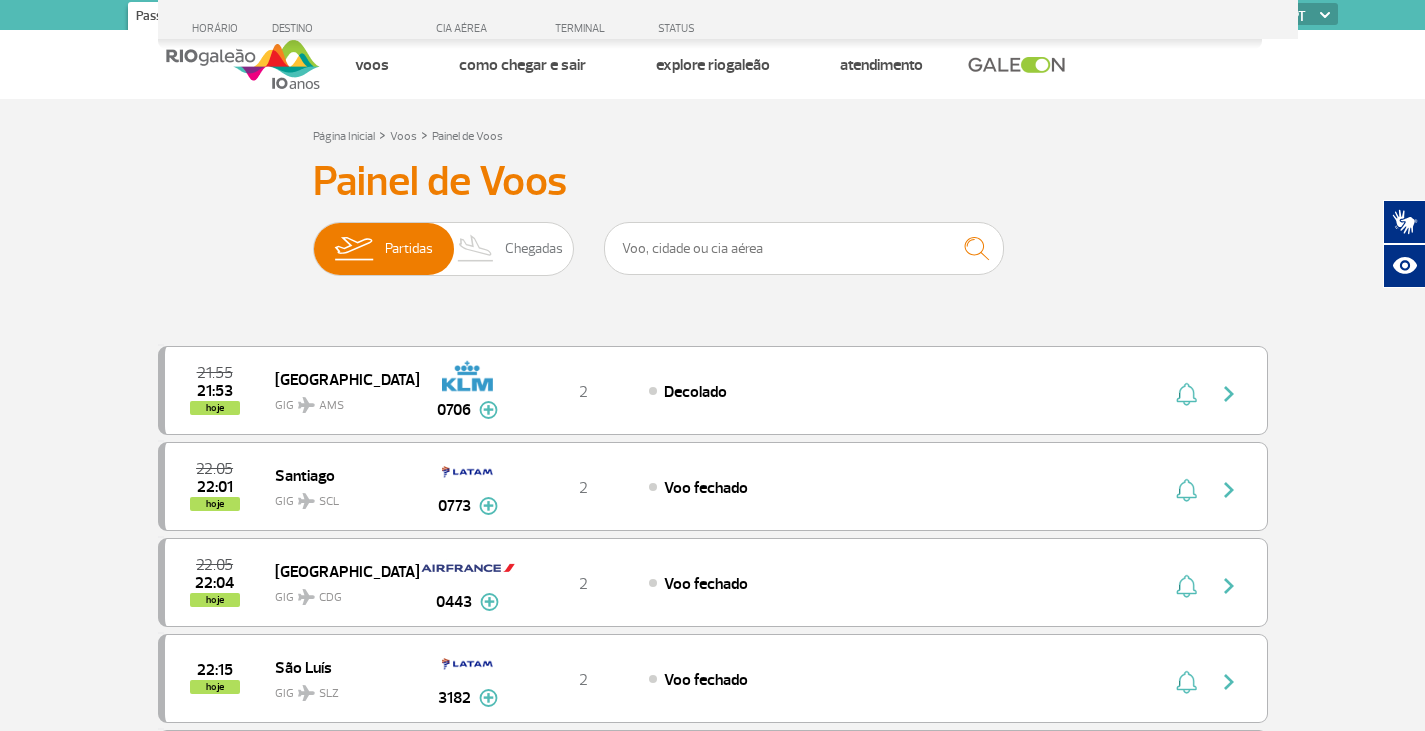 scroll, scrollTop: 900, scrollLeft: 0, axis: vertical 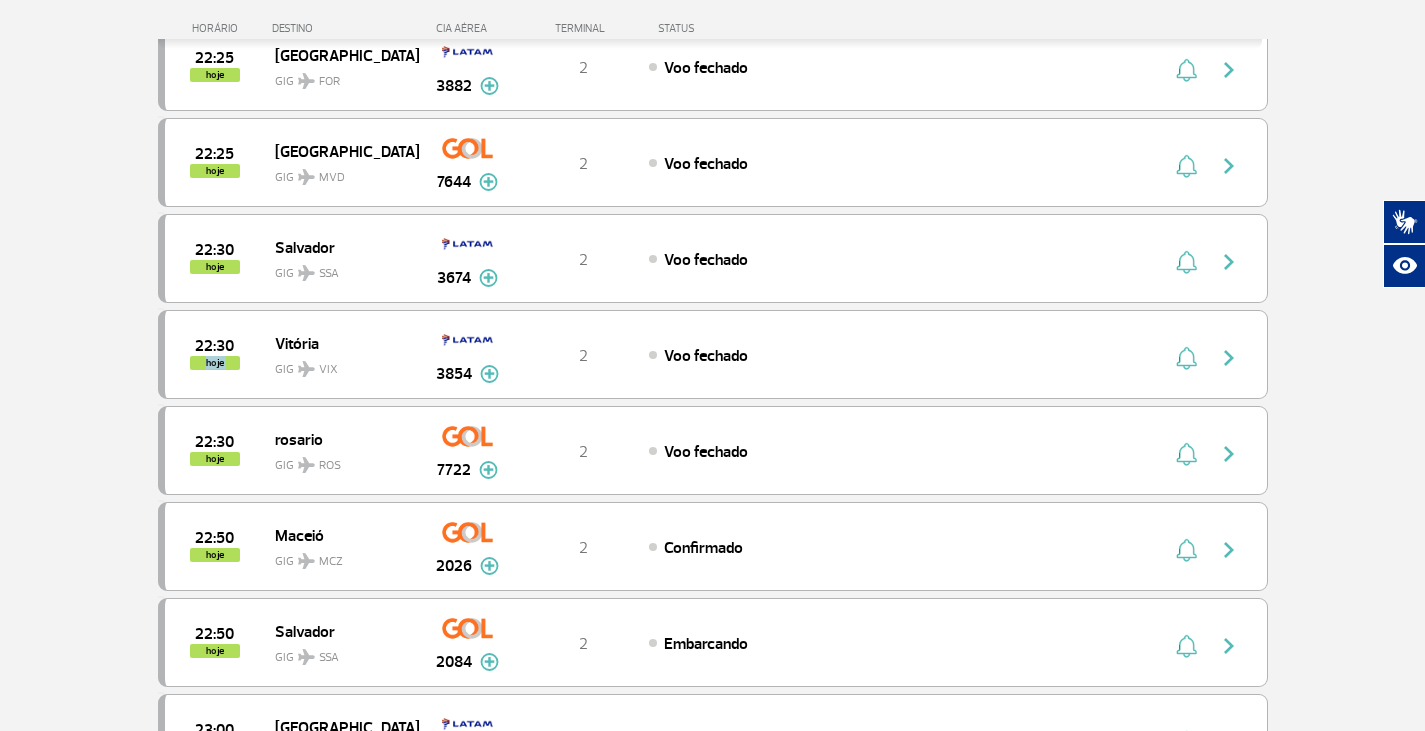 click on "Página Inicial > Voos > Painel de Voos Painel de Voos  Partidas   Chegadas  21:55 21:53 hoje Amsterdam GIG AMS 0706 Parcerias:  GOL Transportes Aereos   5502   Air France   6710   Scandinavian   6853  T2  Decolado  GOL Transportes Aereos 5502 Air France 6710 Scandinavian 6853 22:05 22:01 hoje Santiago GIG SCL 0773 Parcerias:  Quantas Airlines   3896   Quantas Airlines   3897  T2  Voo fechado  Quantas Airlines 3896 Quantas Airlines 3897 22:05 22:04 hoje Paris GIG CDG 0443 Parcerias:  GOL Transportes Aereos   5004   Scandinavian   9965   China Eastern Airlines   1612   KLM Royal Dutch Airlines   2412  T2  Voo fechado  GOL Transportes Aereos 5004 Scandinavian 9965 China Eastern Airlines 1612 KLM Royal Dutch Airlines 2412 22:15 hoje São Luís GIG SLZ 3182 Parcerias:  Aerolineas Argentinas   8023   Aerolineas Argentinas   8353  T2  Voo fechado  Aerolineas Argentinas 8023 Aerolineas Argentinas 8353 22:15 hoje Buenos Aires GIG EZE 8022 T2  Voo fechado  22:10 22:22 hoje Buenos Aires GIG AEP 7040 Parcerias:  7713  2" at bounding box center (712, 372) 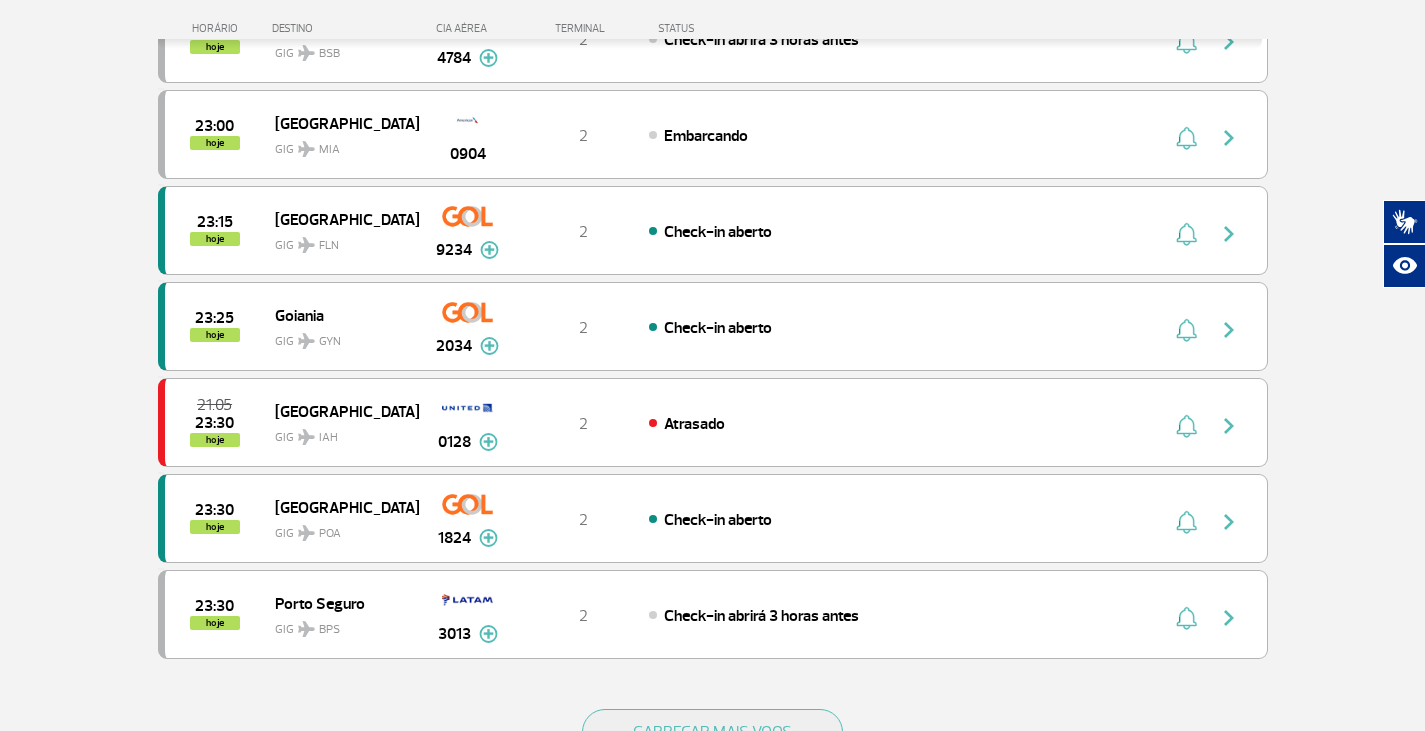 scroll, scrollTop: 1978, scrollLeft: 0, axis: vertical 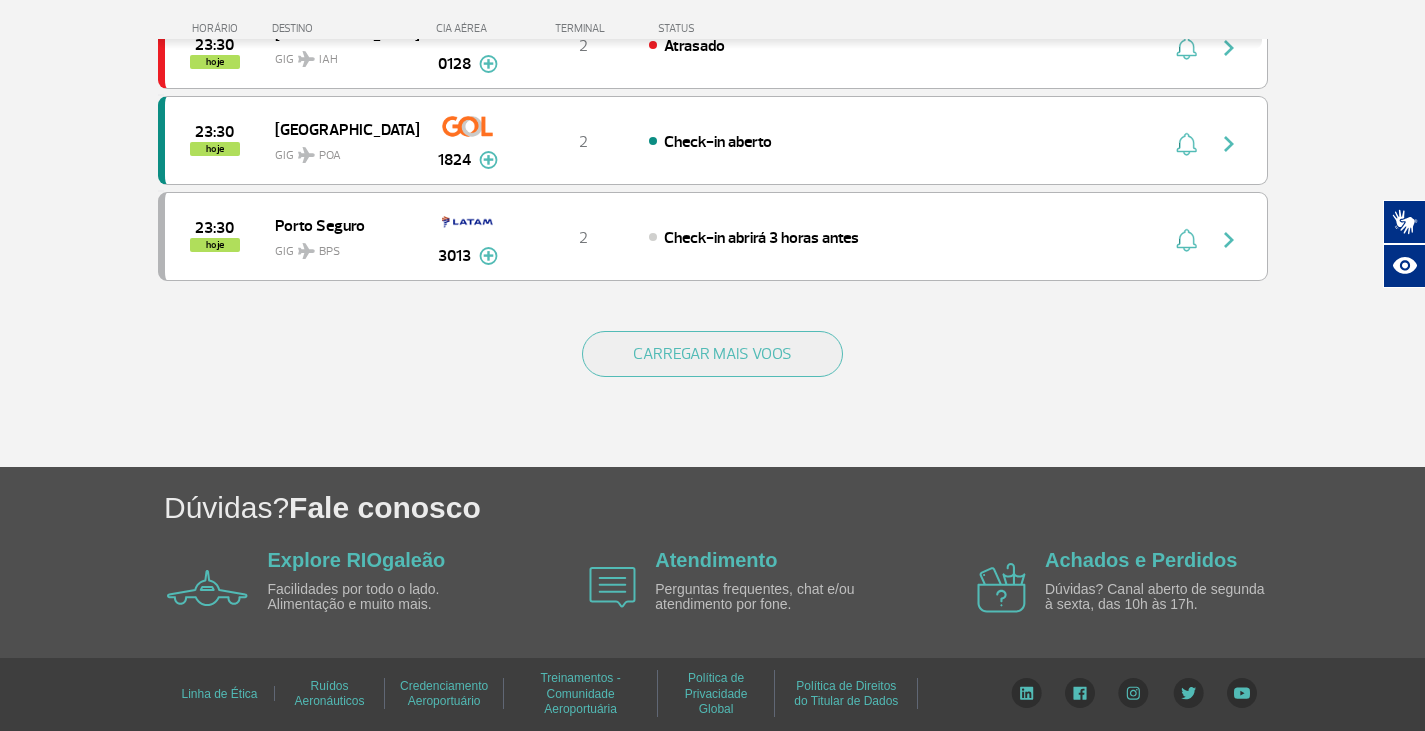 click on "Check-in abrirá 3 horas antes" at bounding box center [761, 238] 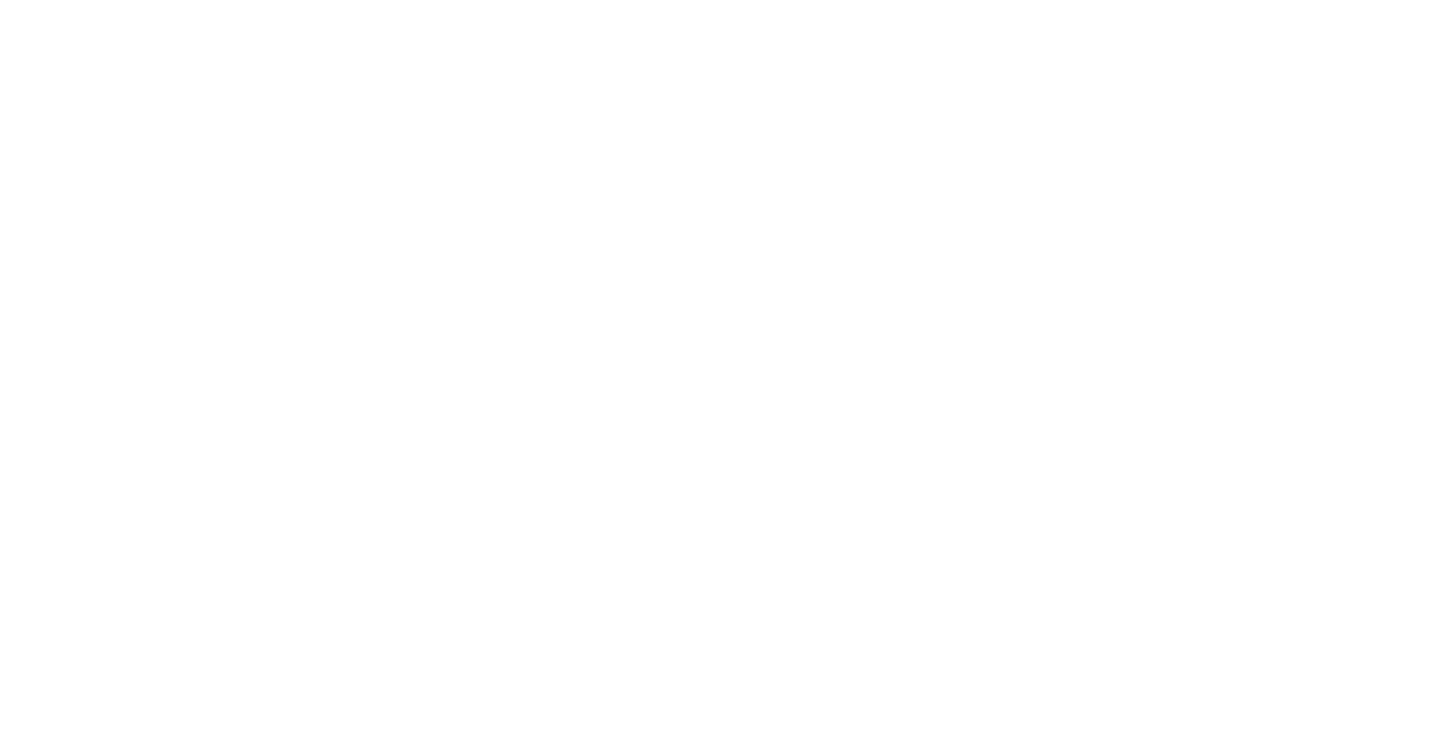 scroll, scrollTop: 0, scrollLeft: 0, axis: both 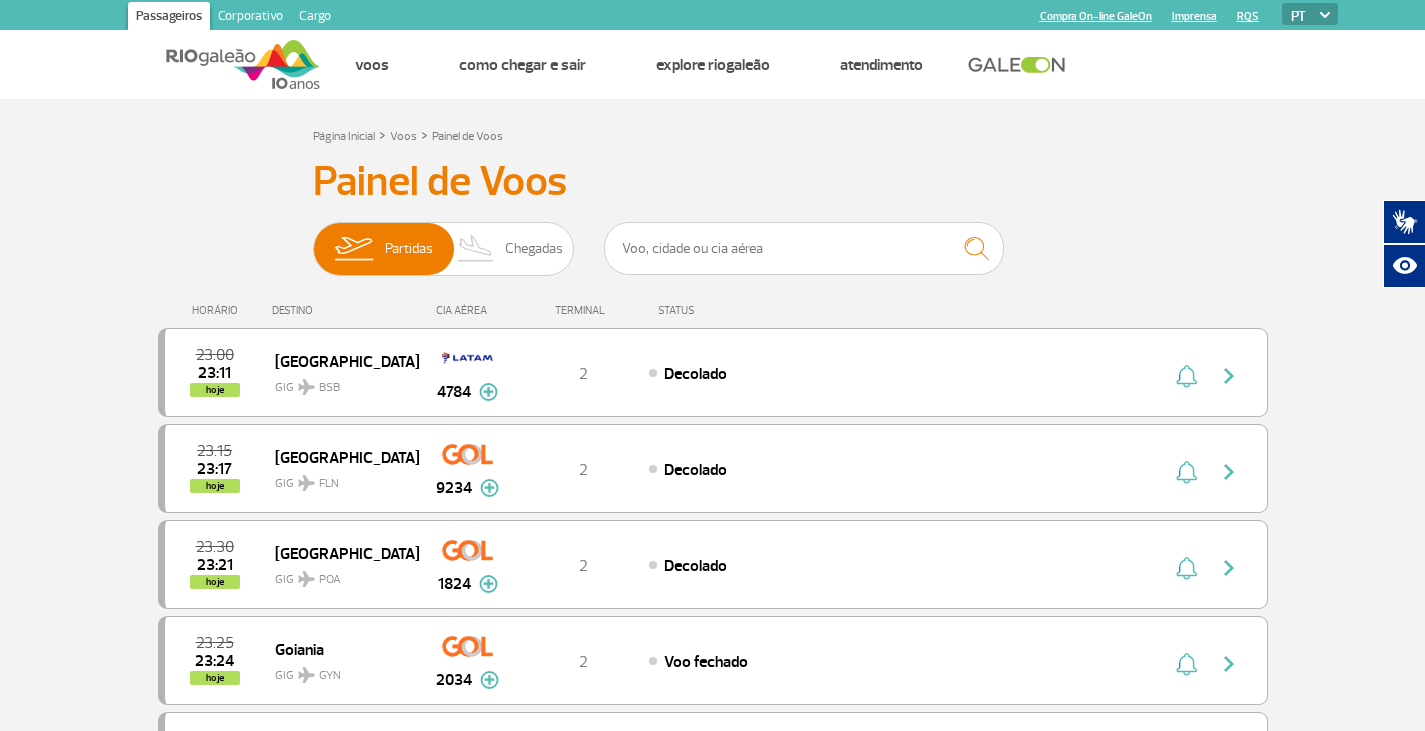 click on "Página Inicial > Voos > Painel de Voos Painel de Voos  Partidas   Chegadas  23:00 23:11 hoje Brasília GIG BSB 4784 Parcerias:  Iberia Airlines   6490   Aerolineas Argentinas   8357  T2  Decolado  Iberia Airlines 6490 Aerolineas Argentinas 8357 23:15 23:17 hoje Florianópolis GIG FLN 9234 Parcerias:  Azul Linhas Aéreas   3128   TAP Portugal   4060   TAP Portugal   4167   Air France   4172   Aerolineas Argentinas   7646   KLM Royal Dutch Airlines   9272   KLM Royal Dutch Airlines   9274   KLM Royal Dutch Airlines   9364  T2  Decolado  Azul Linhas Aéreas 3128 TAP Portugal 4060 TAP Portugal 4167 Air France 4172 Aerolineas Argentinas 7646 KLM Royal Dutch Airlines 9272 KLM Royal Dutch Airlines 9274 KLM Royal Dutch Airlines 9364 23:30 23:21 hoje Porto Alegre GIG POA 1824 Parcerias:  Air France   1927   Emirates Airlines   3693   TAP Portugal   4108   KLM Royal Dutch Airlines   9276  T2  Decolado  Air France 1927 Emirates Airlines 3693 TAP Portugal 4108 KLM Royal Dutch Airlines 9276 23:25 23:24 hoje Goiania GIG 2" at bounding box center [712, 1263] 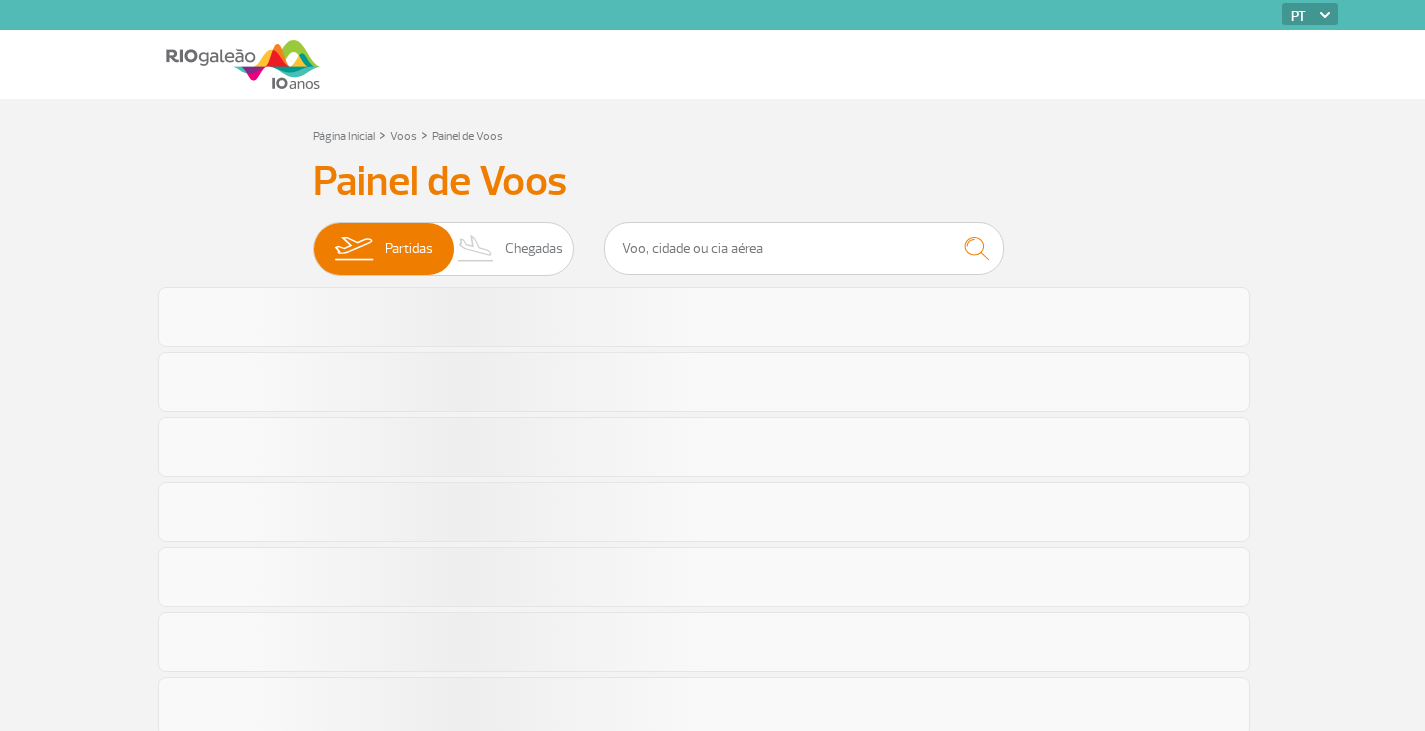 scroll, scrollTop: 0, scrollLeft: 0, axis: both 